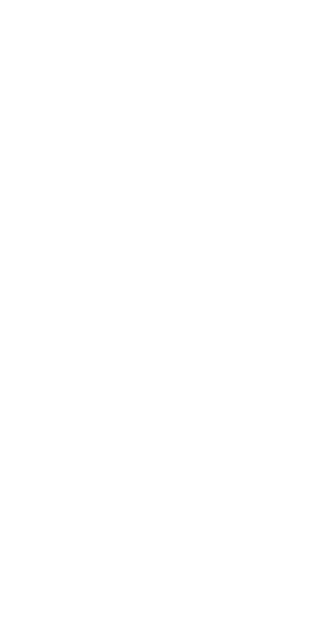 scroll, scrollTop: 0, scrollLeft: 0, axis: both 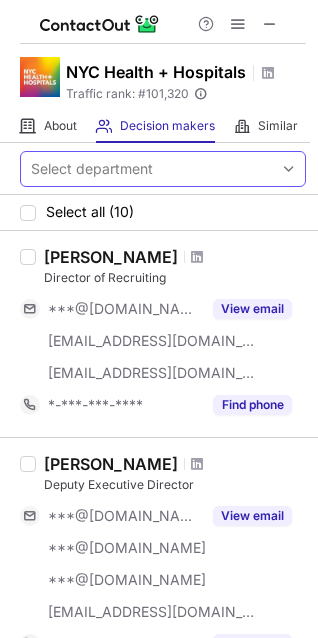 click on "Select department" at bounding box center (147, 169) 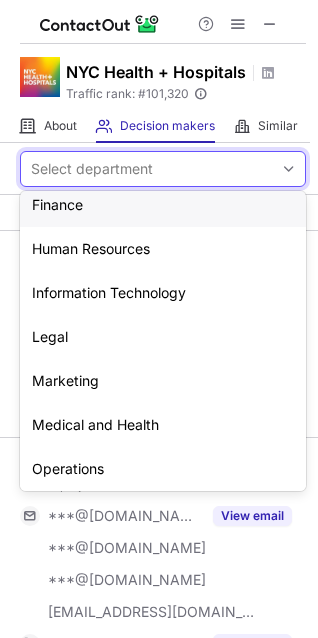 scroll, scrollTop: 148, scrollLeft: 0, axis: vertical 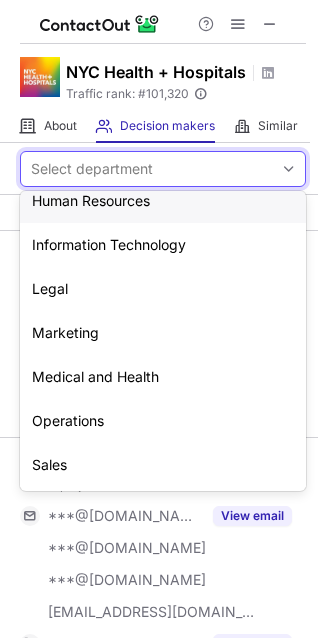 click on "Human Resources" at bounding box center (163, 201) 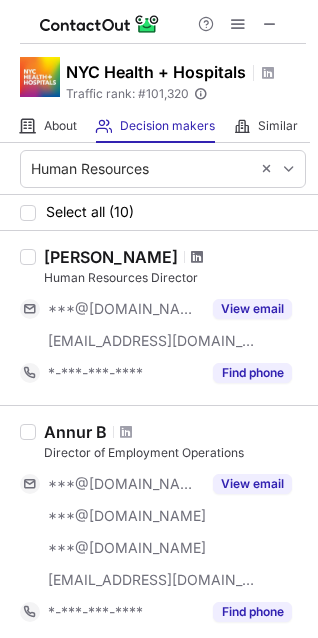 click at bounding box center [197, 257] 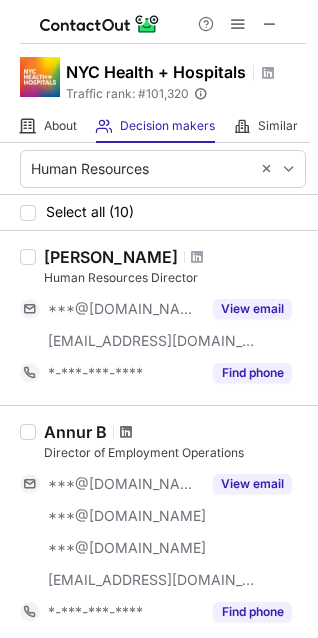 click at bounding box center (126, 432) 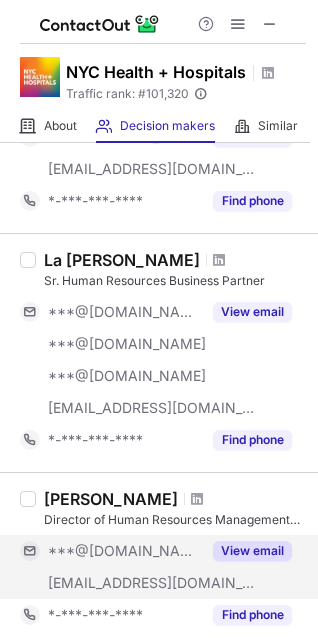 scroll, scrollTop: 600, scrollLeft: 0, axis: vertical 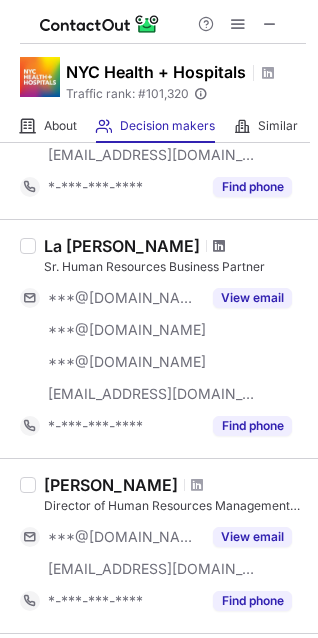 click at bounding box center [219, 246] 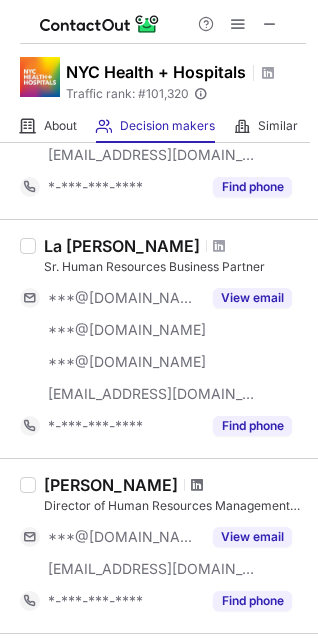 click at bounding box center (197, 485) 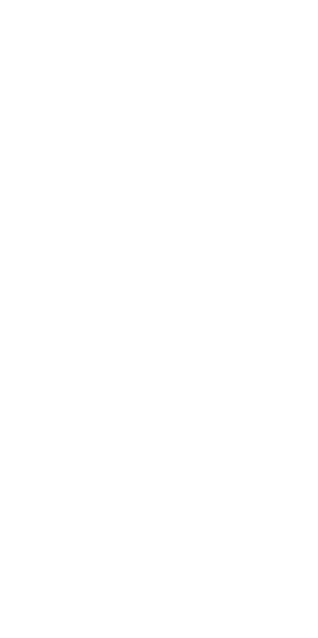 scroll, scrollTop: 0, scrollLeft: 0, axis: both 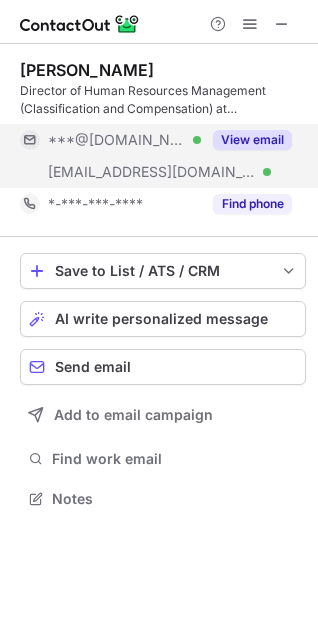 click on "View email" at bounding box center (252, 140) 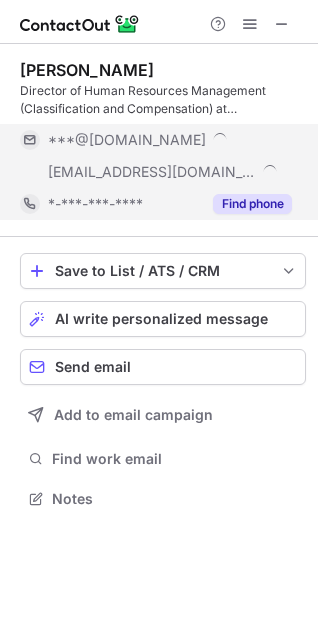 click on "Find phone" at bounding box center (252, 204) 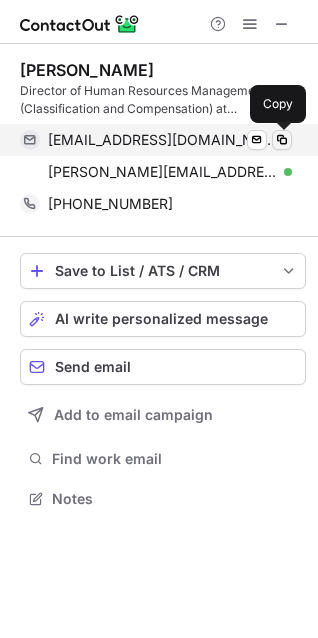 click at bounding box center (282, 140) 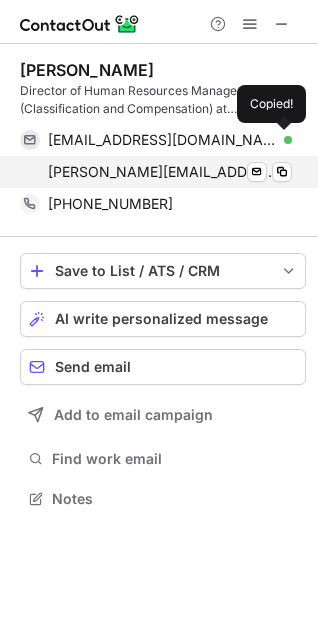 type 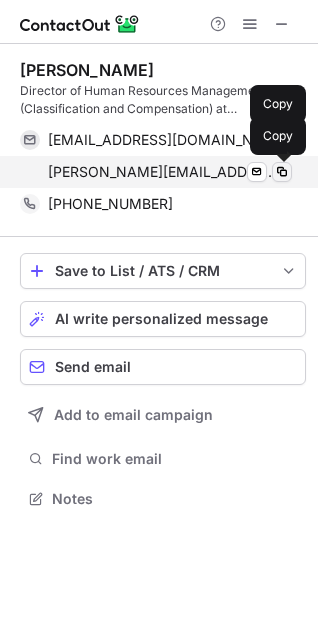 click at bounding box center (282, 172) 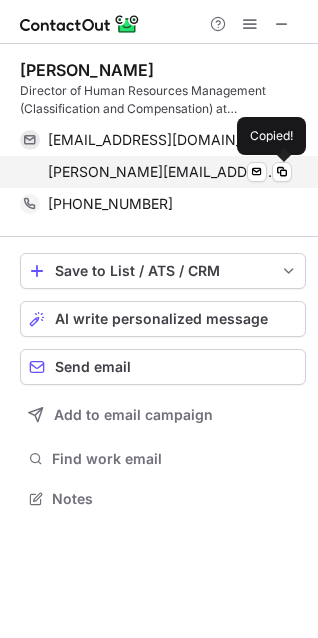 type 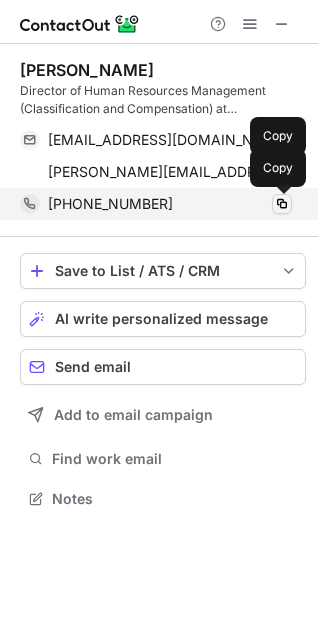 click at bounding box center (282, 204) 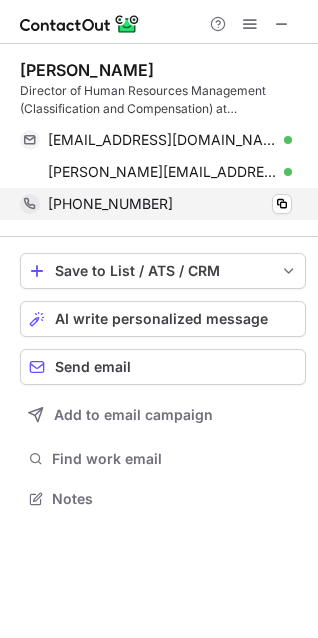 type 